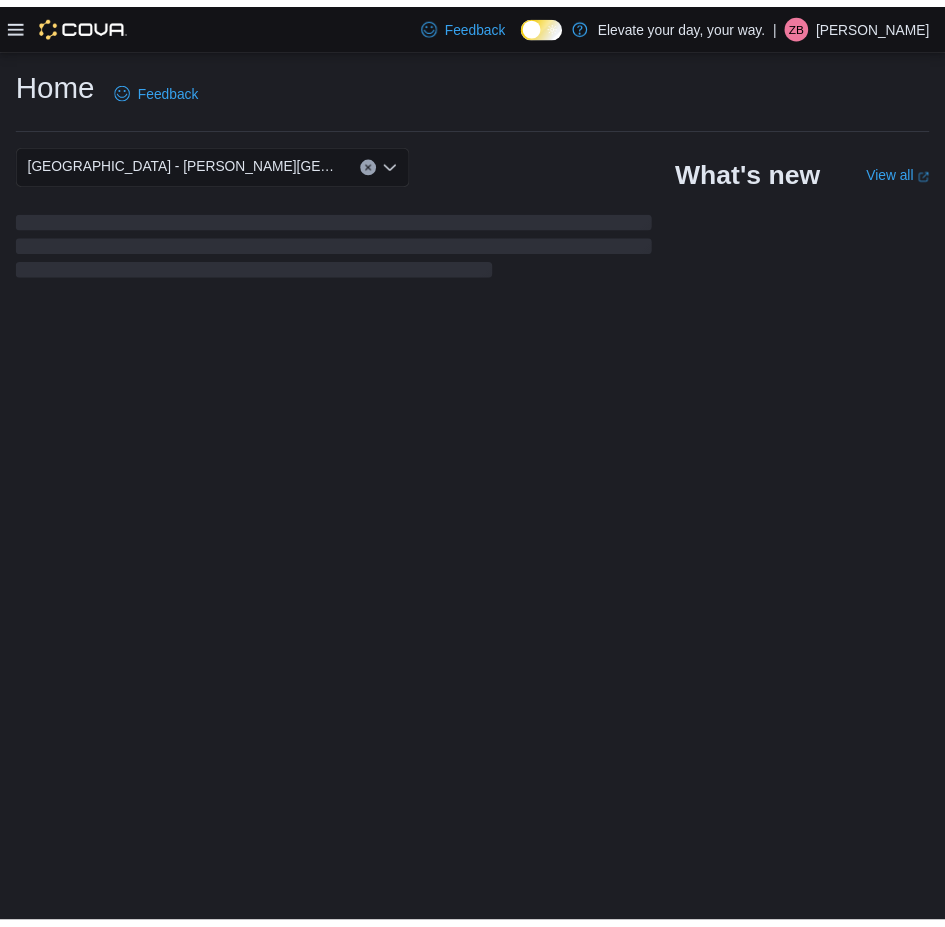 scroll, scrollTop: 0, scrollLeft: 0, axis: both 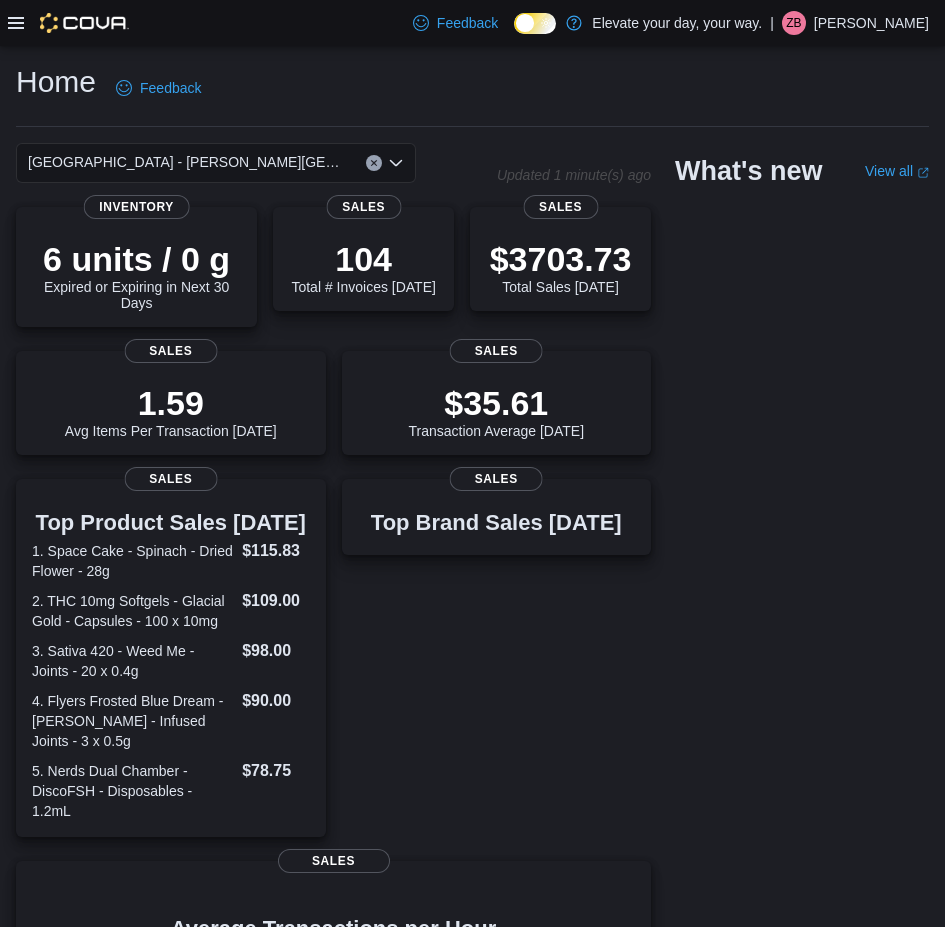 click at bounding box center (68, 23) 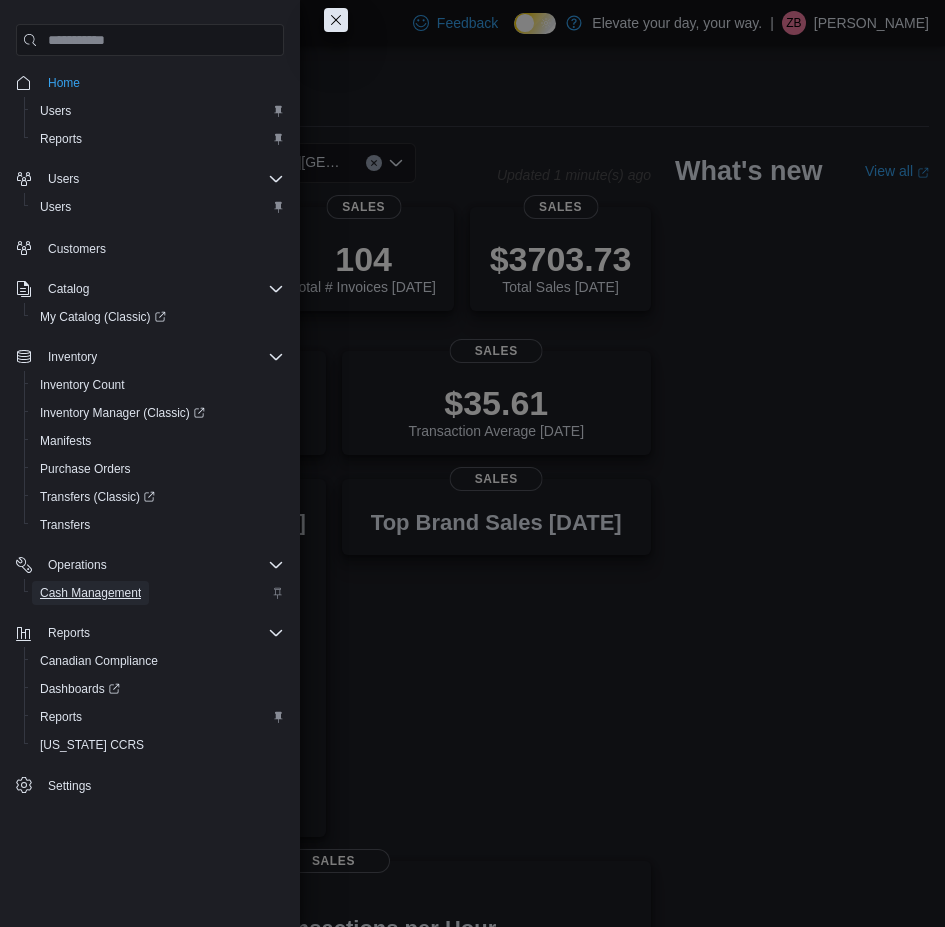 click on "Cash Management" at bounding box center (90, 593) 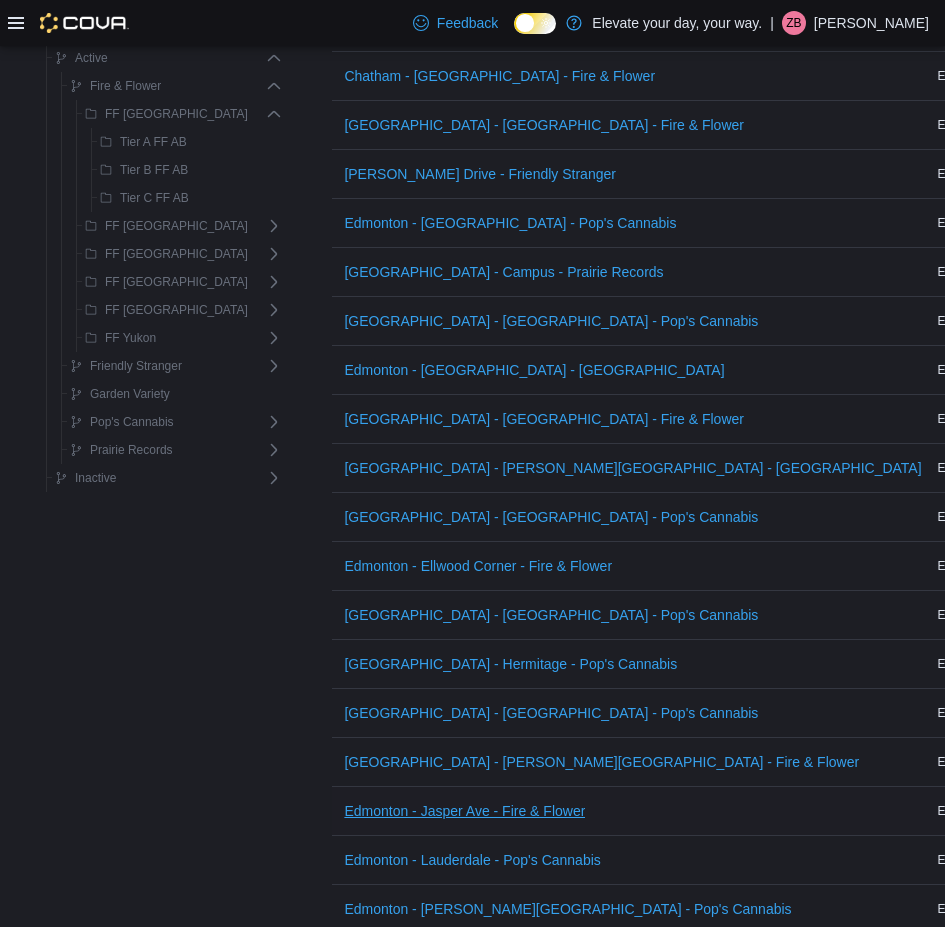 scroll, scrollTop: 1500, scrollLeft: 0, axis: vertical 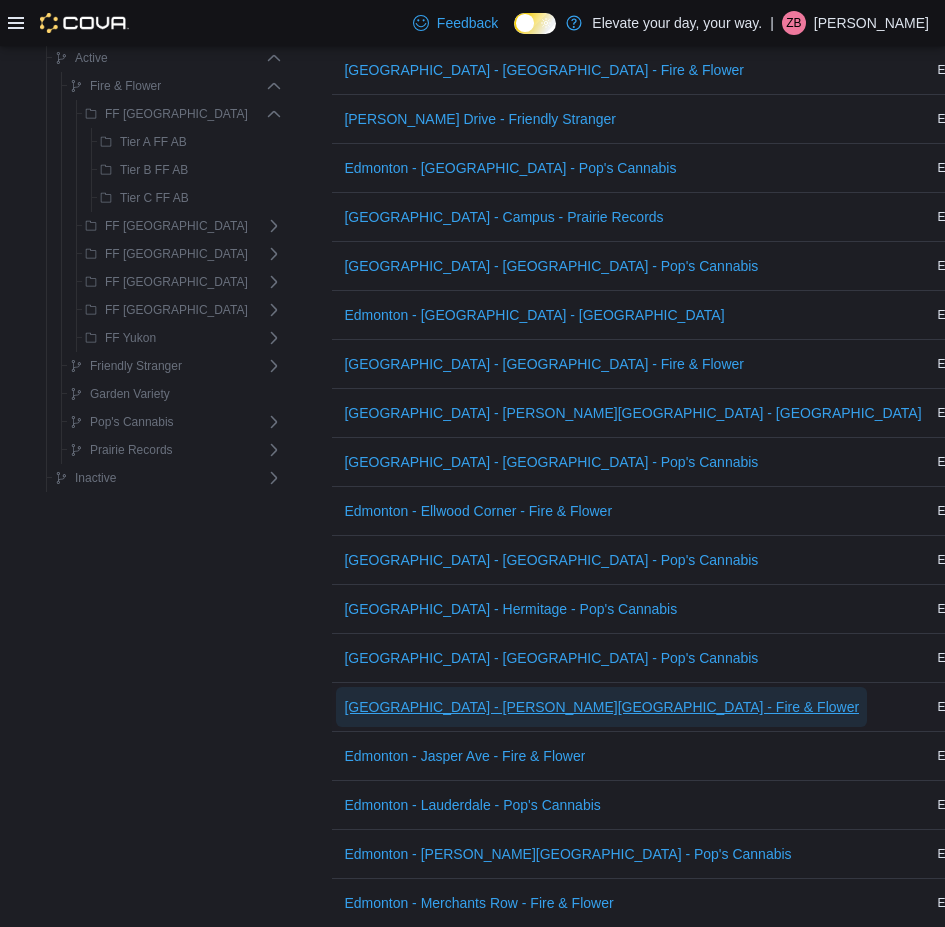 click on "[GEOGRAPHIC_DATA] - [PERSON_NAME][GEOGRAPHIC_DATA] - Fire & Flower" at bounding box center [601, 707] 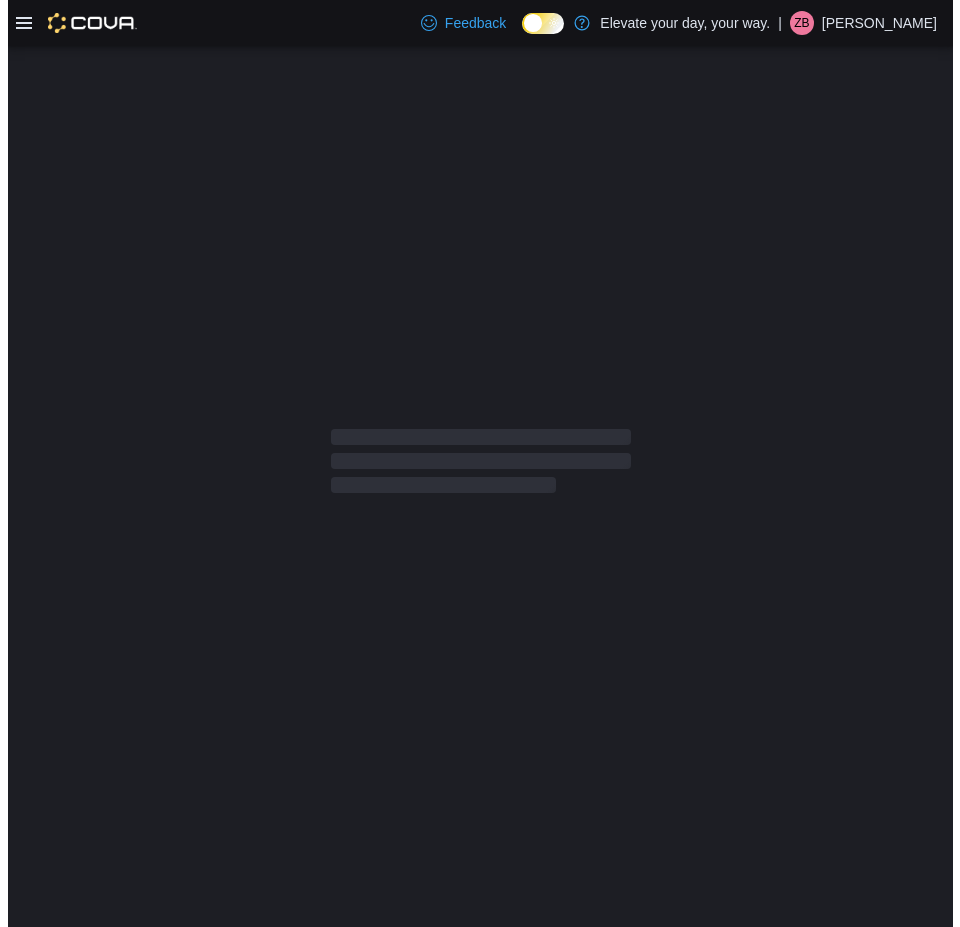 scroll, scrollTop: 0, scrollLeft: 0, axis: both 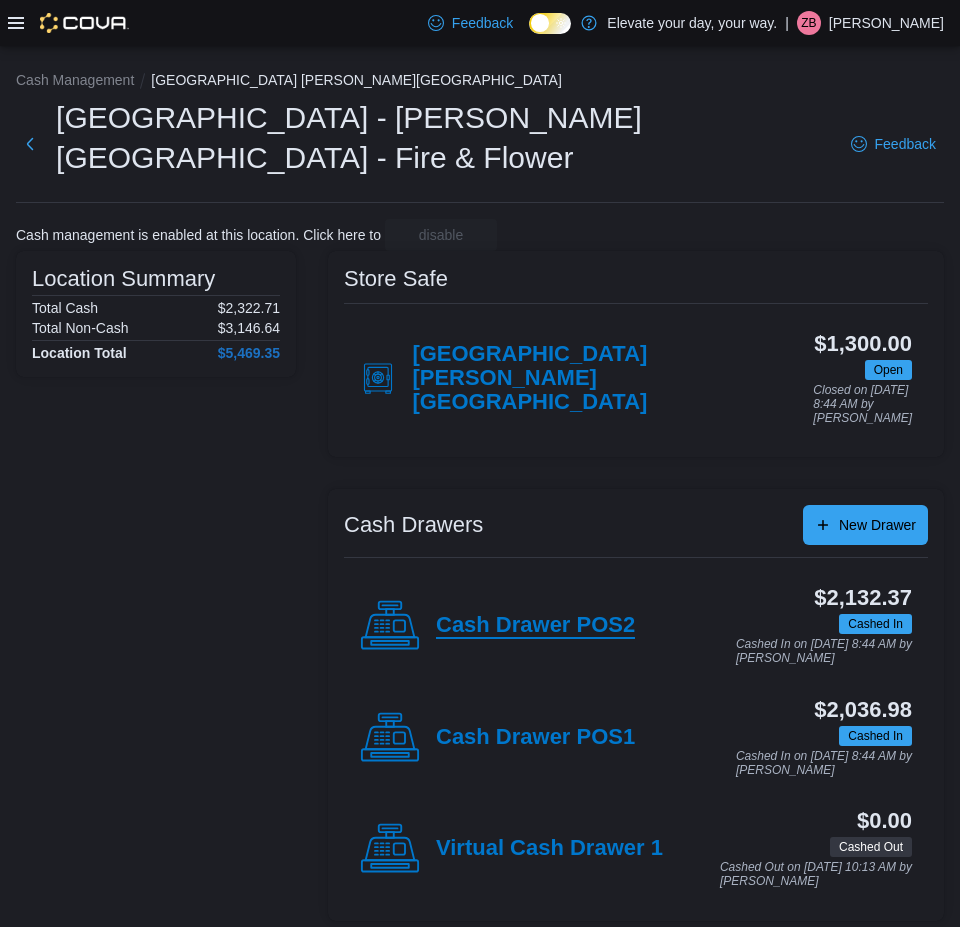 click on "Cash Drawer POS2" at bounding box center (535, 626) 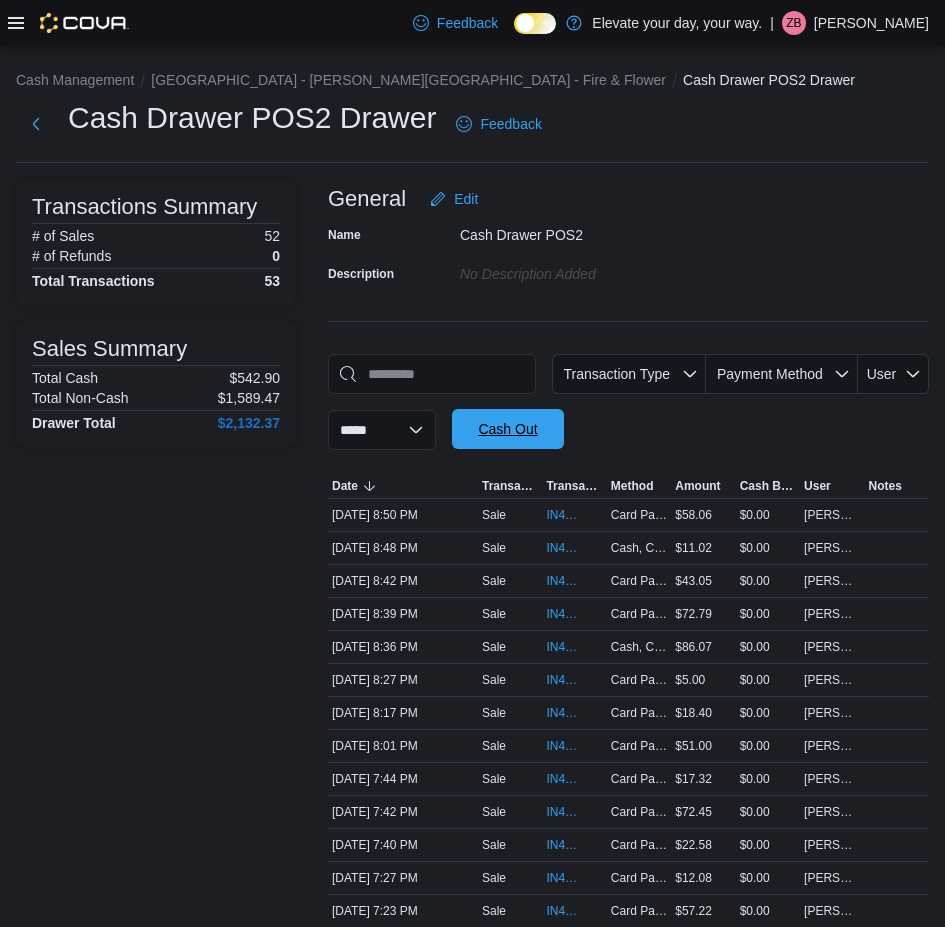 click on "Cash Out" at bounding box center [507, 429] 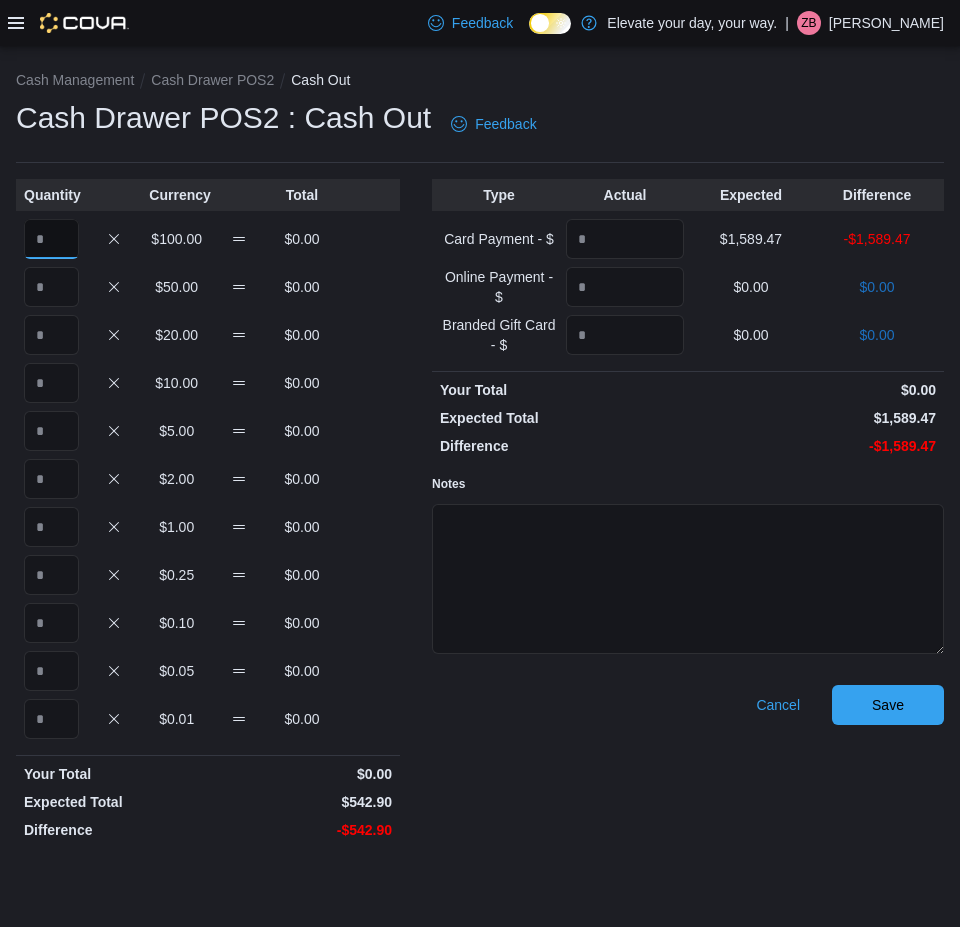 click at bounding box center (51, 239) 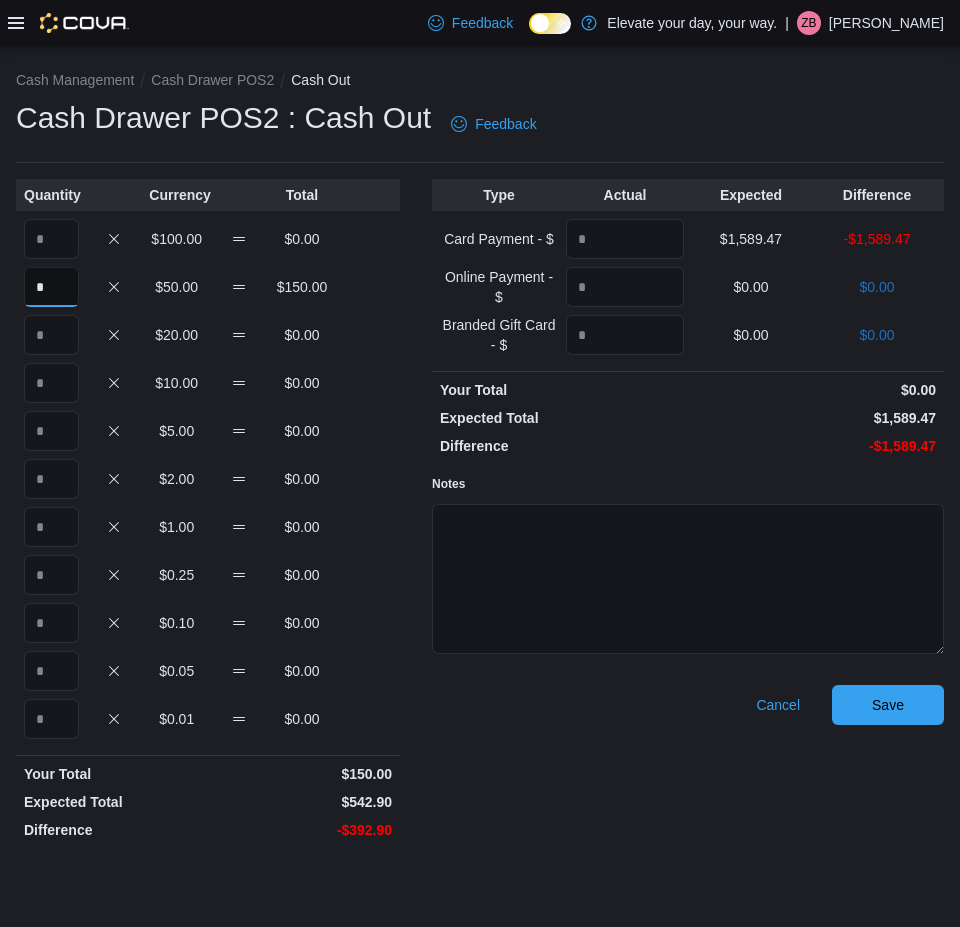 type on "*" 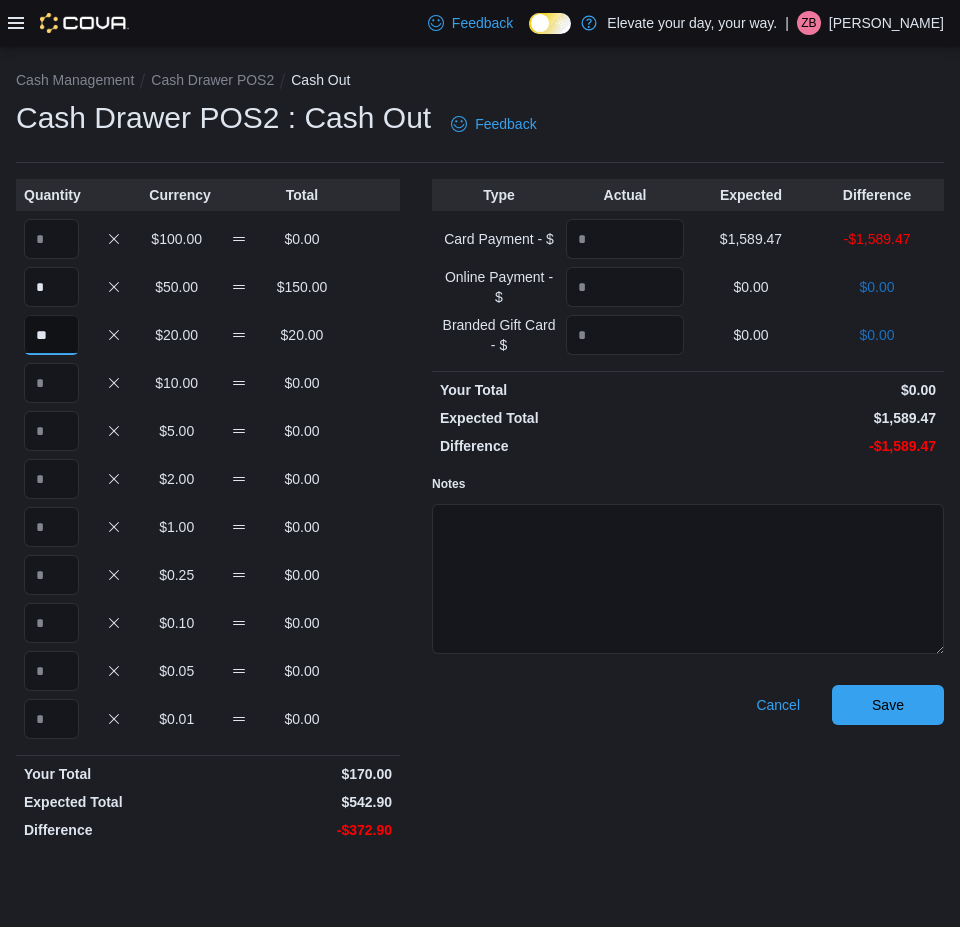 type on "**" 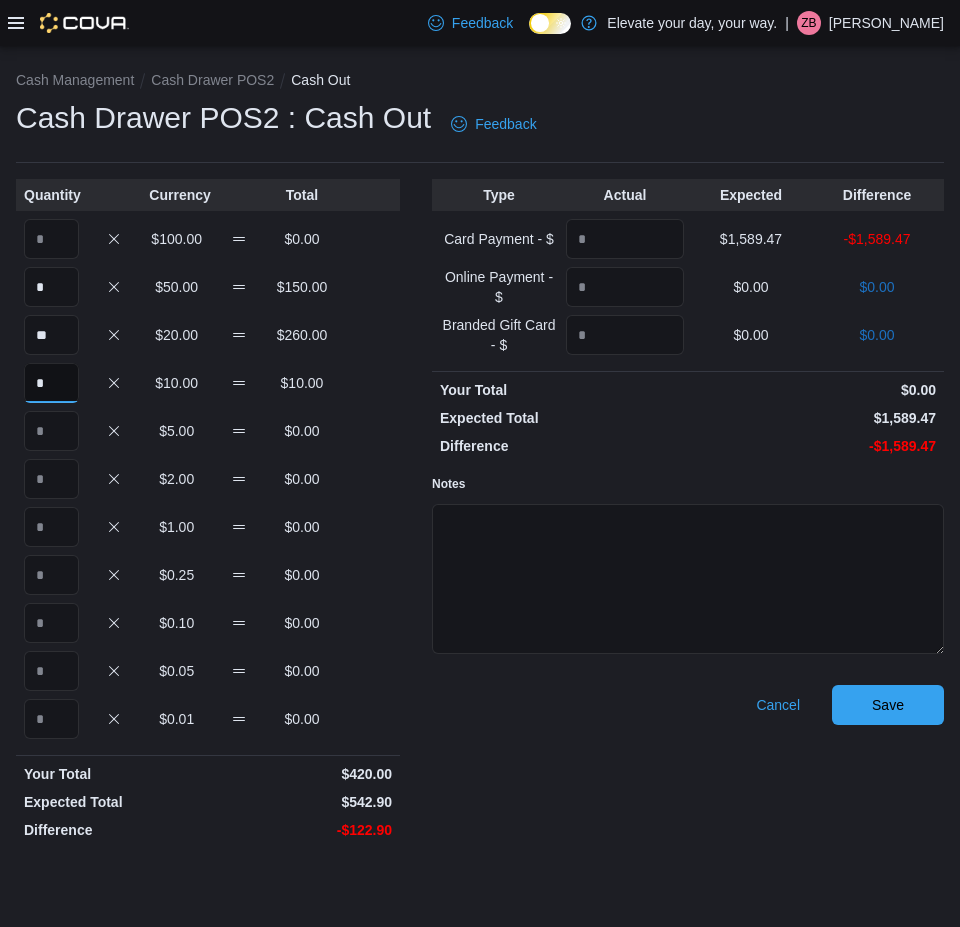 type on "*" 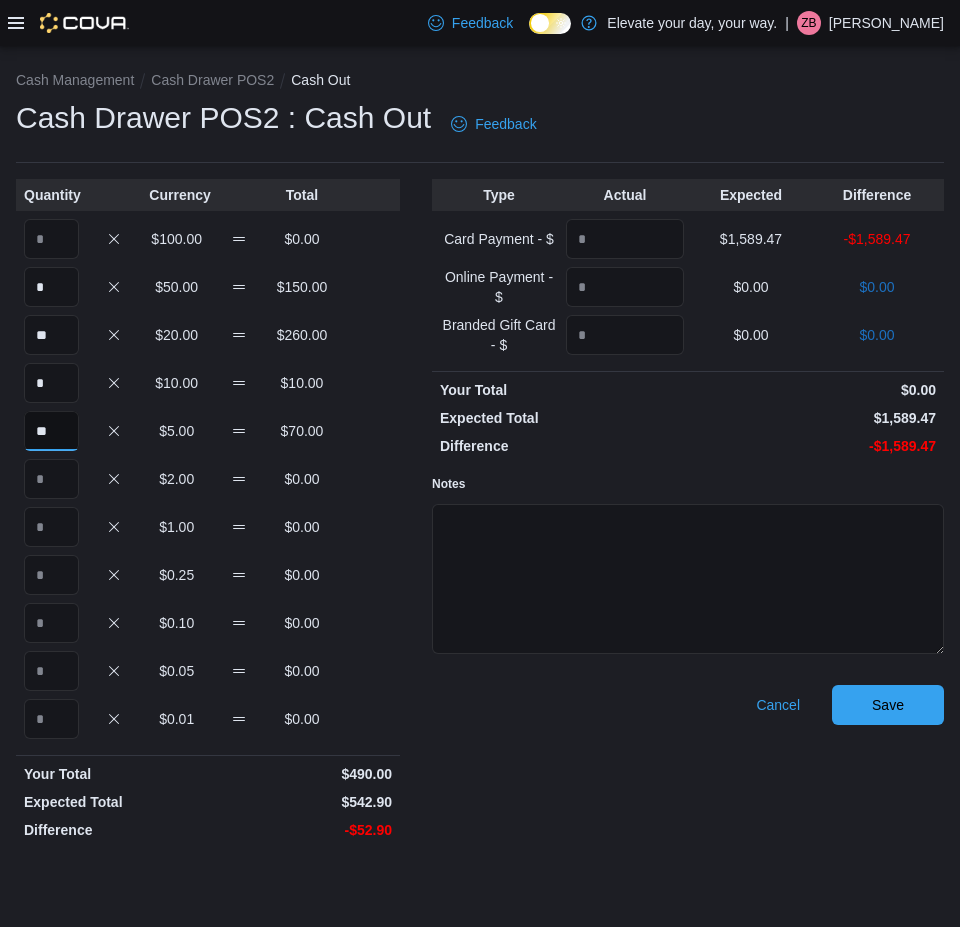 type on "**" 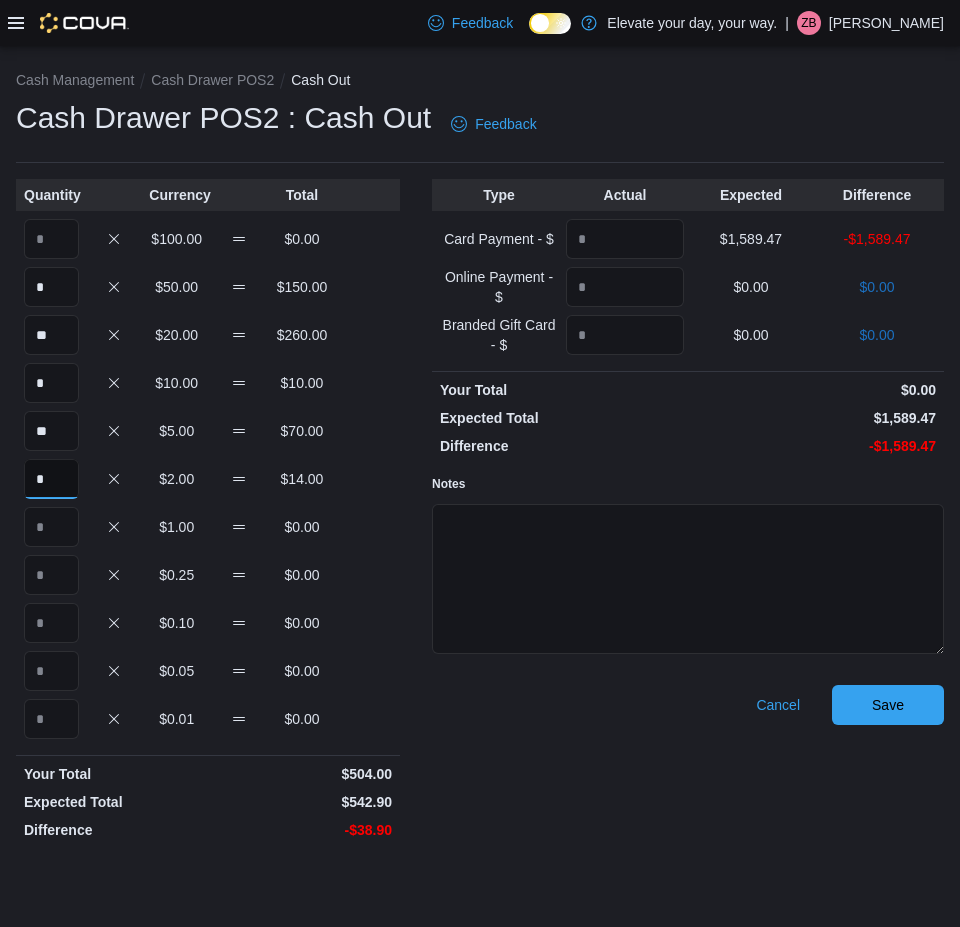 type on "*" 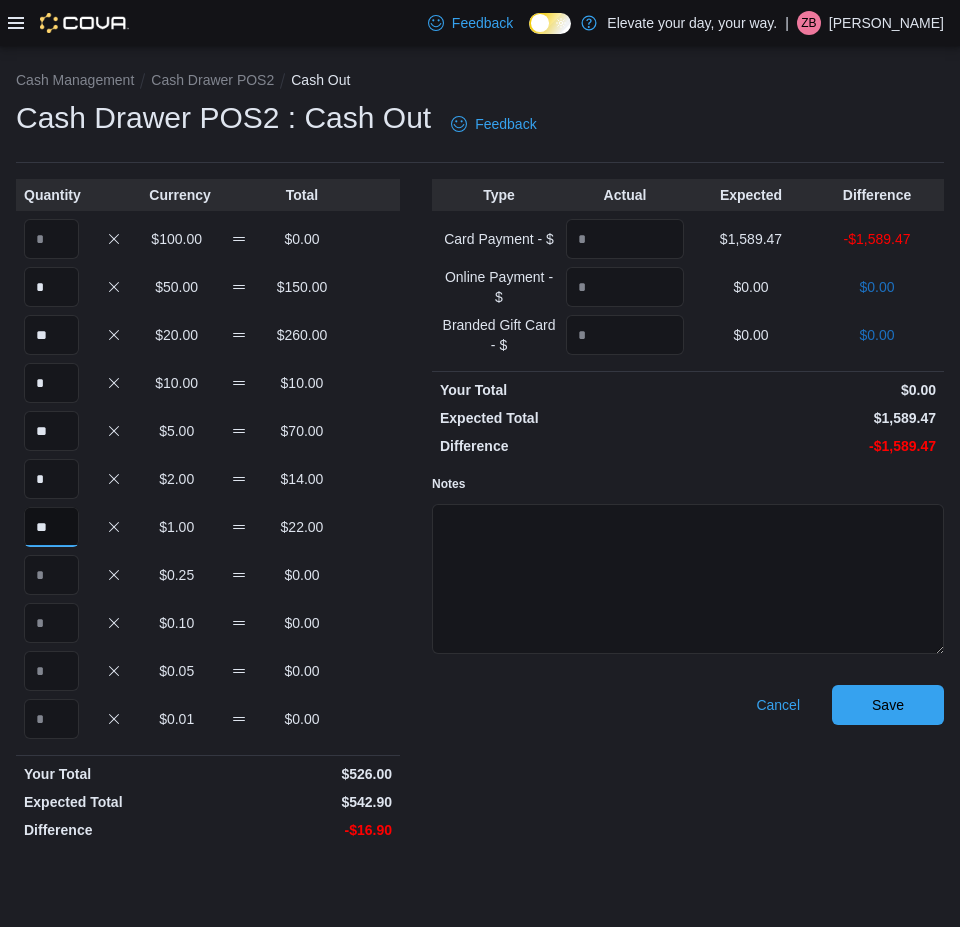 type on "**" 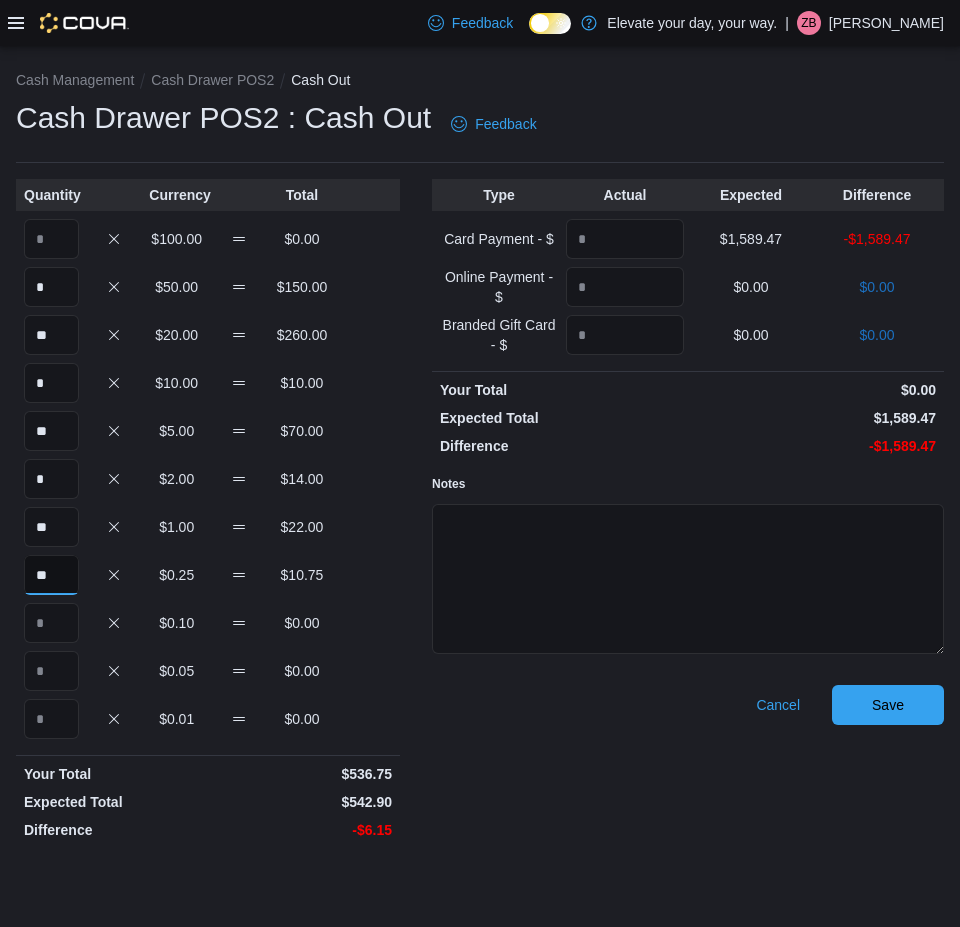 type on "**" 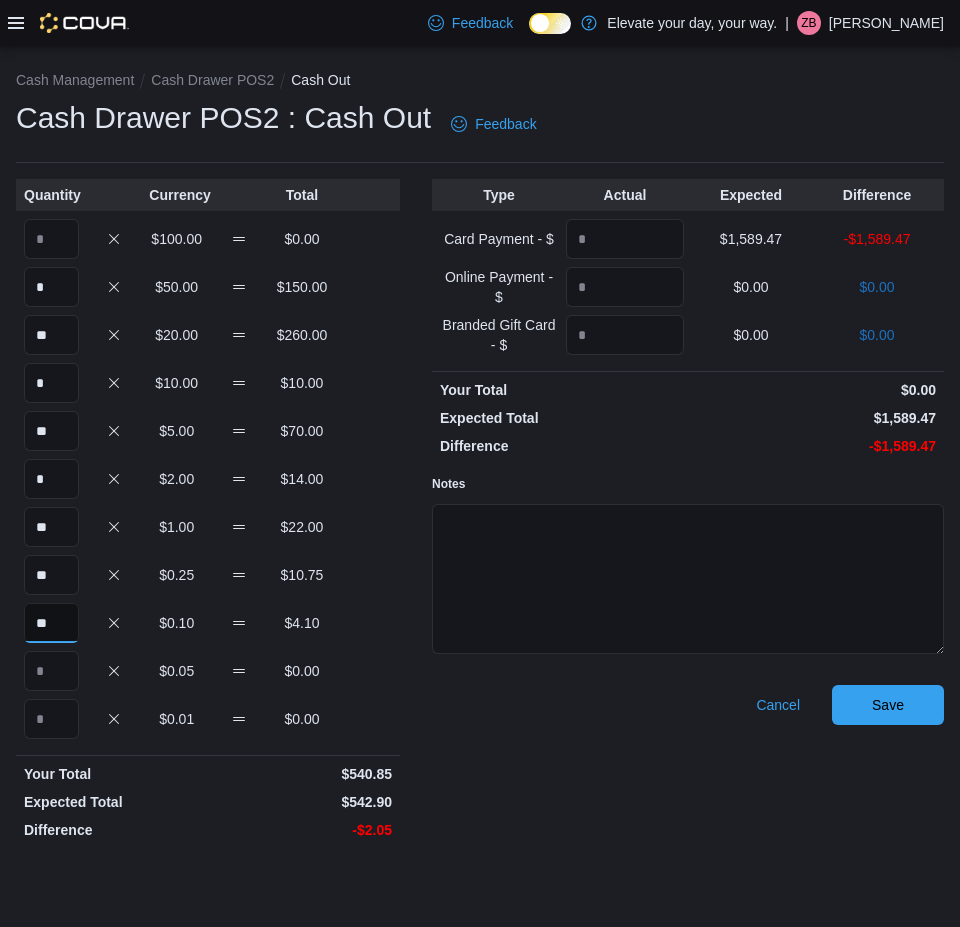 type on "**" 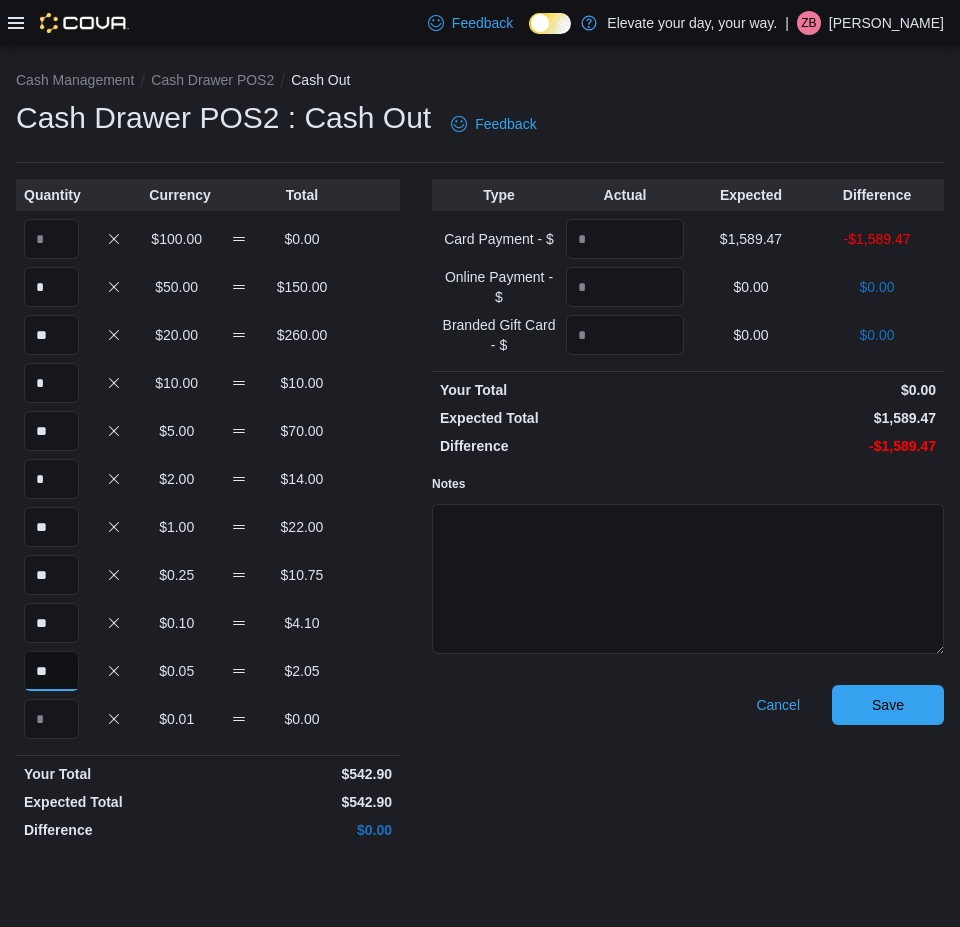 type on "**" 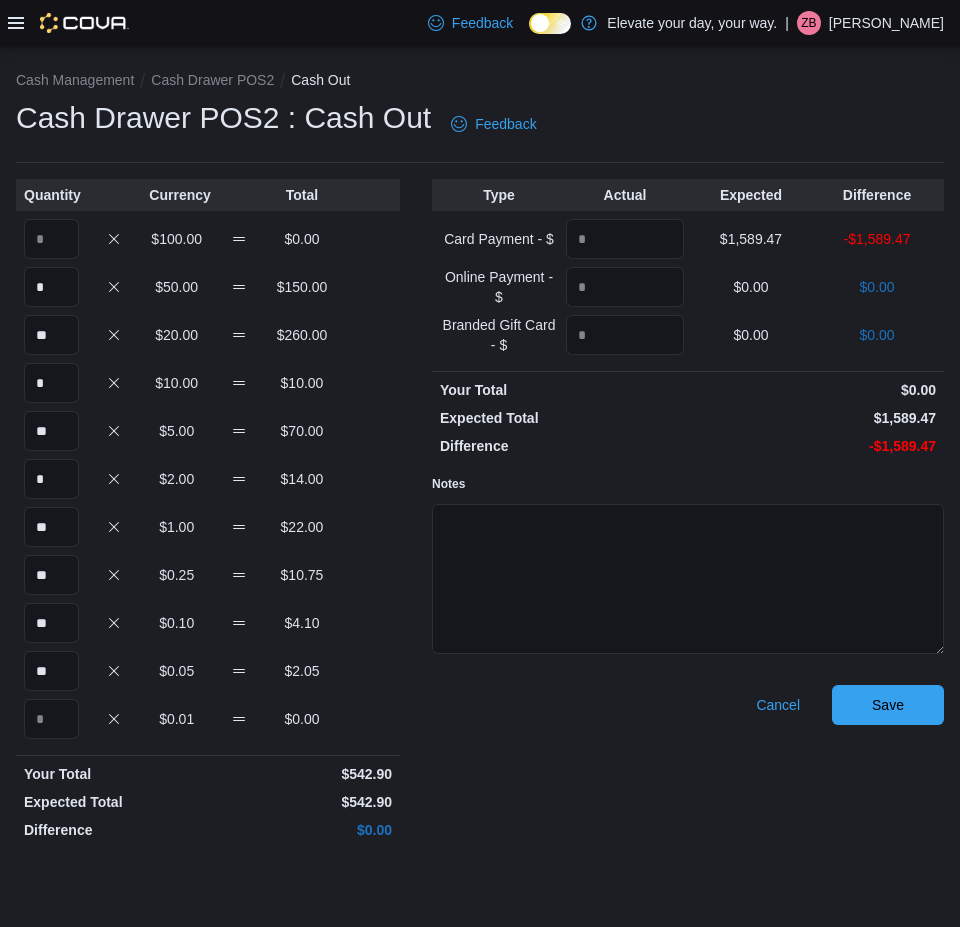 click on "-$1,589.47" at bounding box center (877, 239) 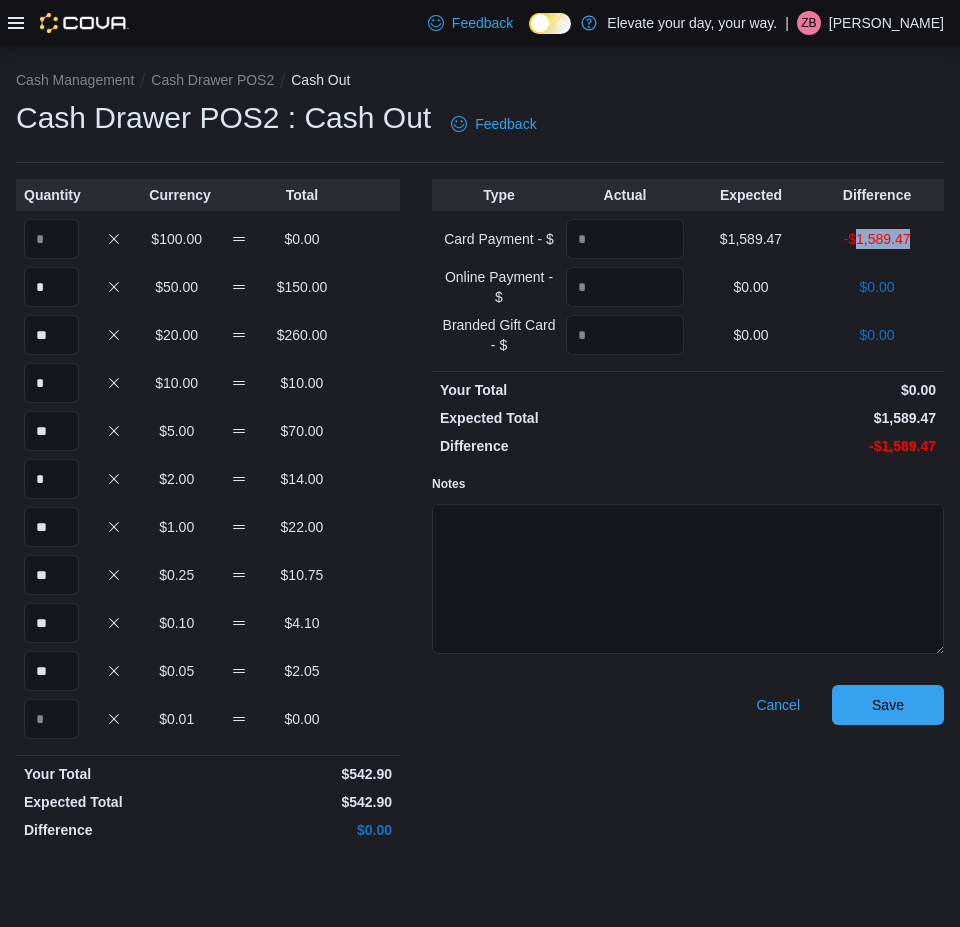 click on "-$1,589.47" at bounding box center (877, 239) 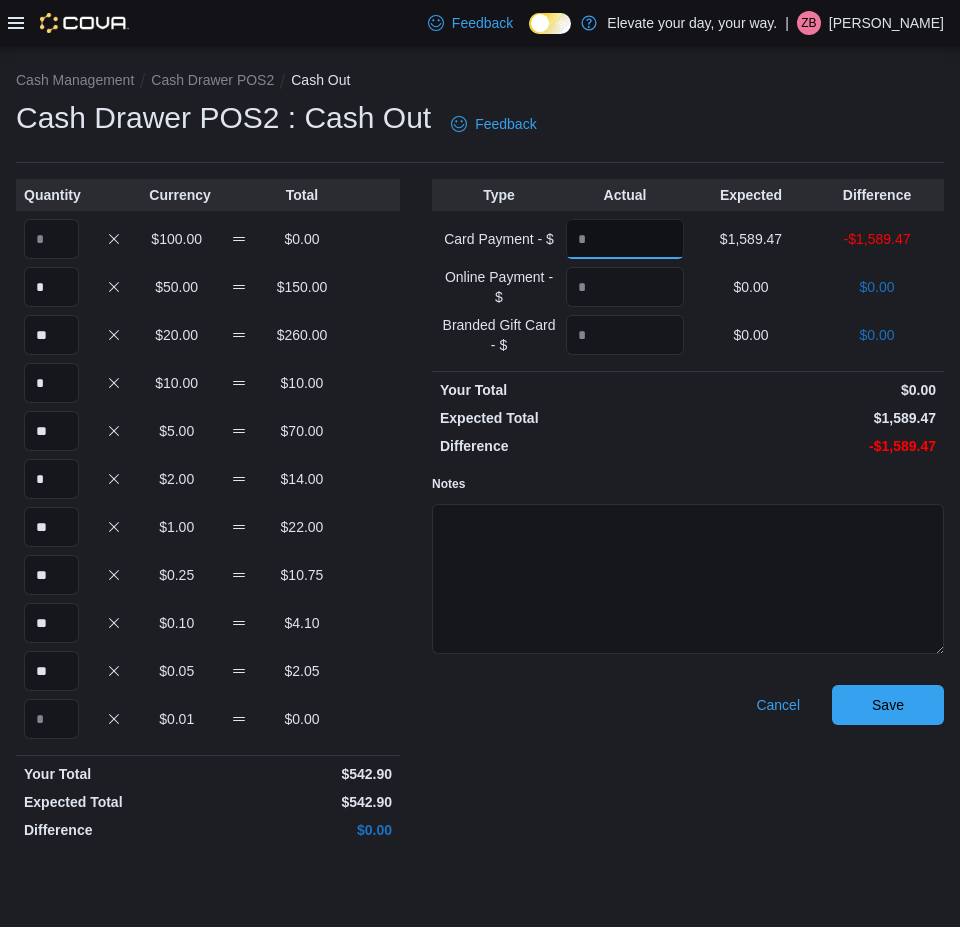 click at bounding box center (625, 239) 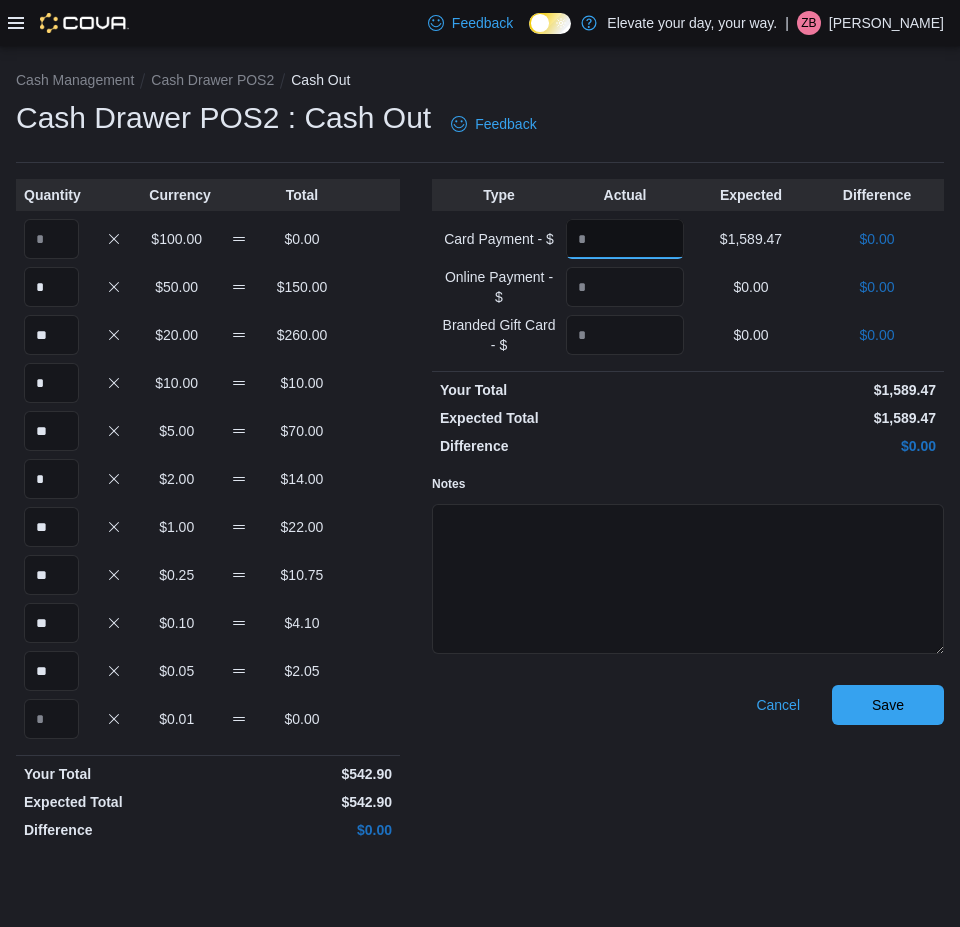 type on "*******" 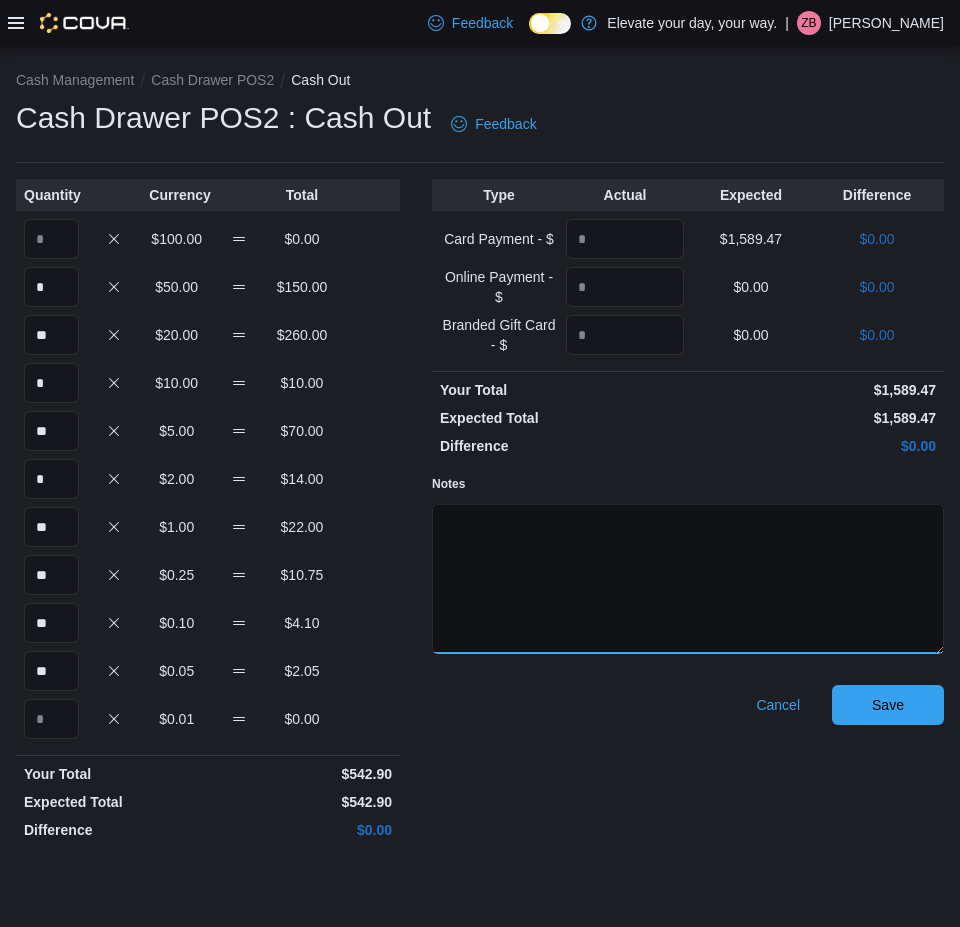 click on "Notes" at bounding box center [688, 579] 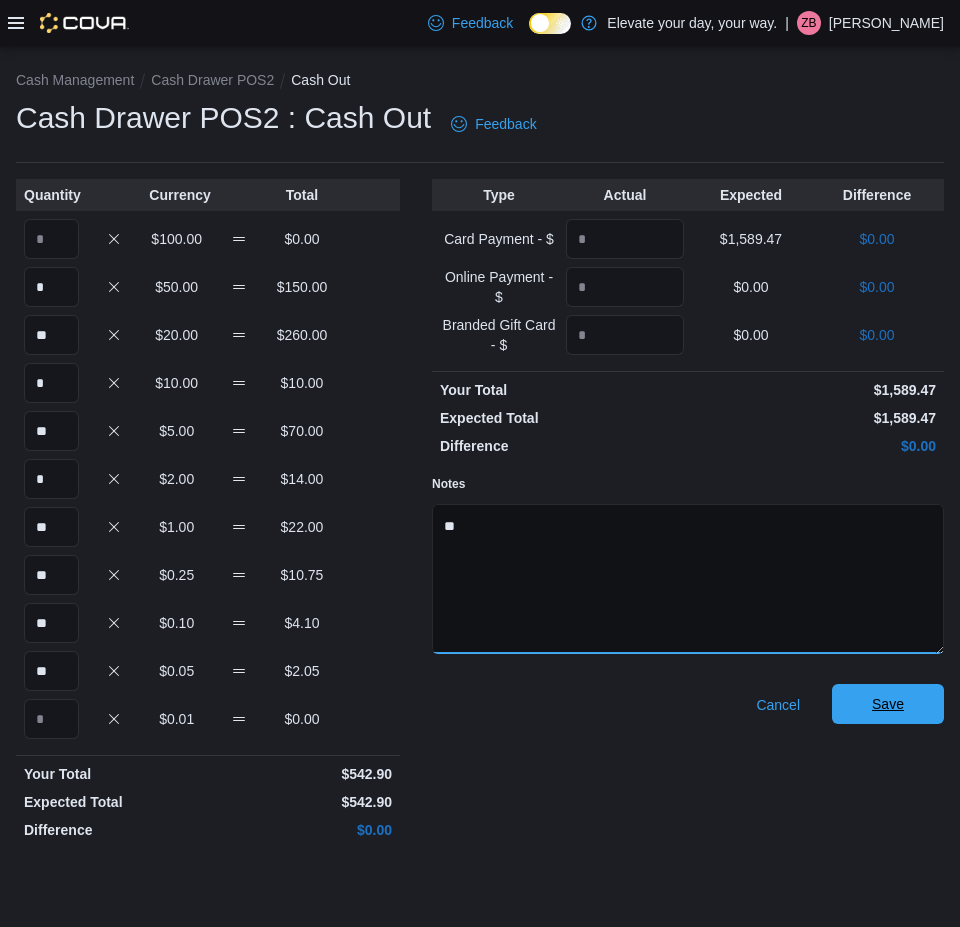 type on "**" 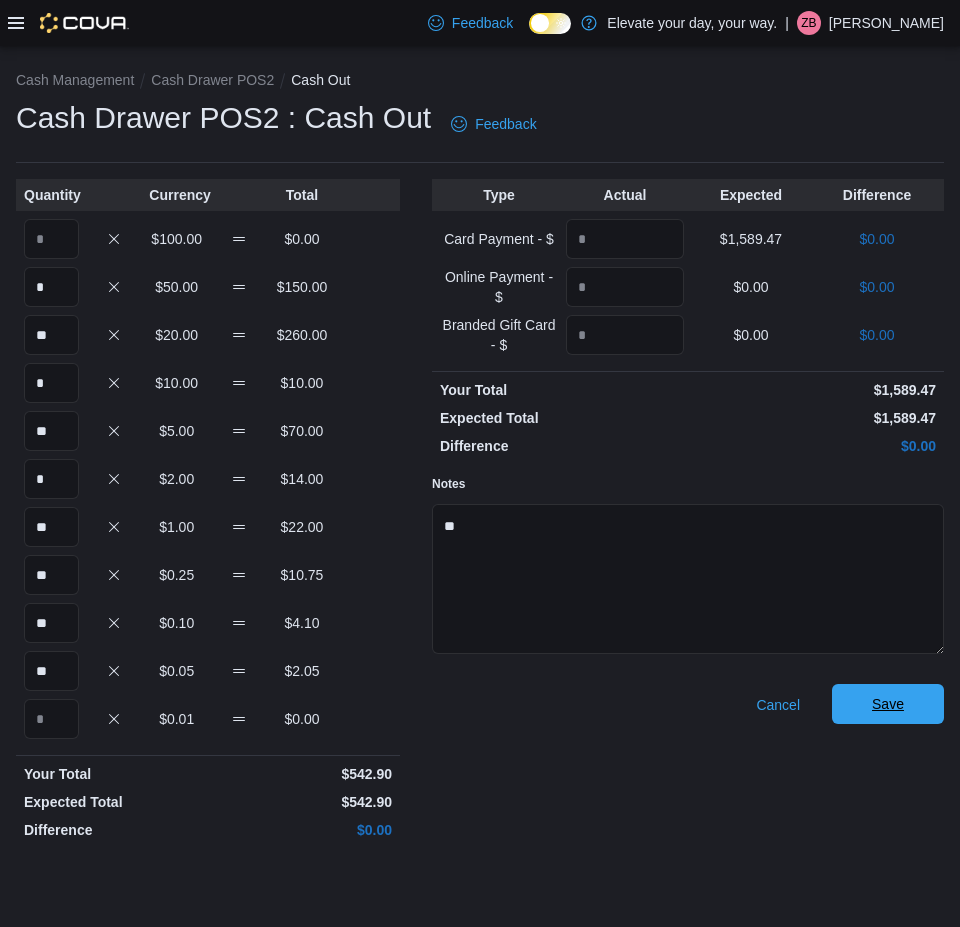 click on "Save" at bounding box center (888, 704) 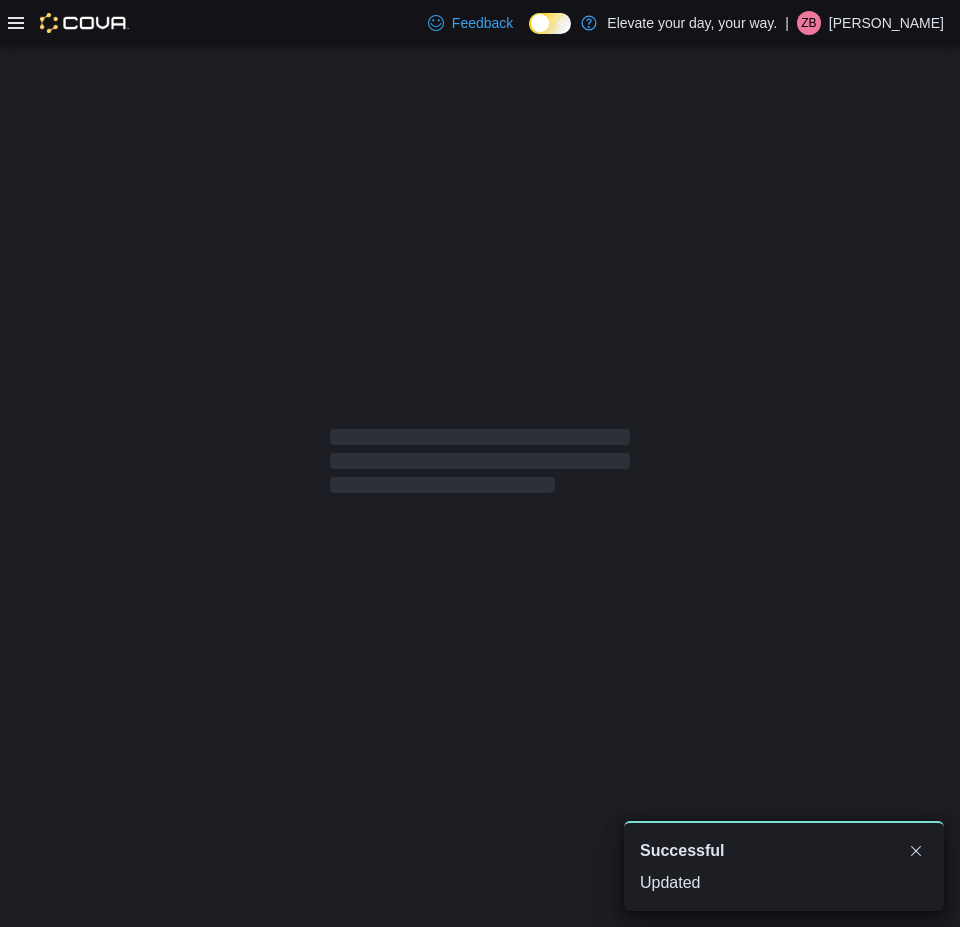scroll, scrollTop: 0, scrollLeft: 0, axis: both 